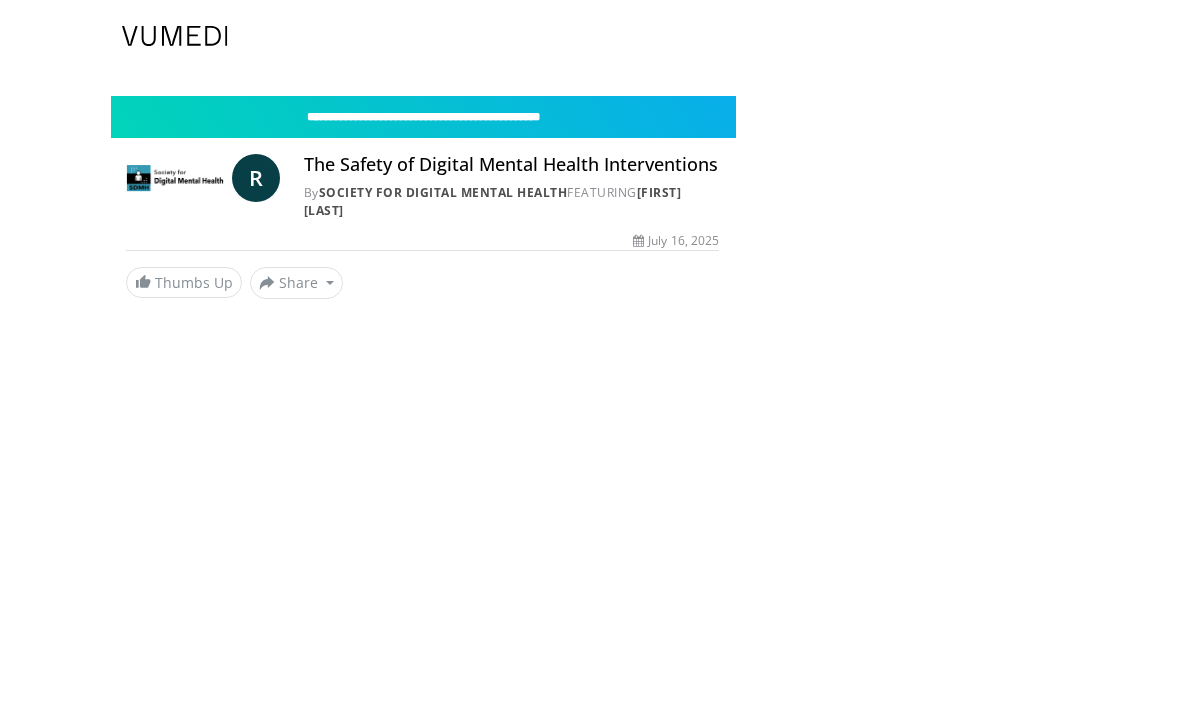 scroll, scrollTop: 0, scrollLeft: 0, axis: both 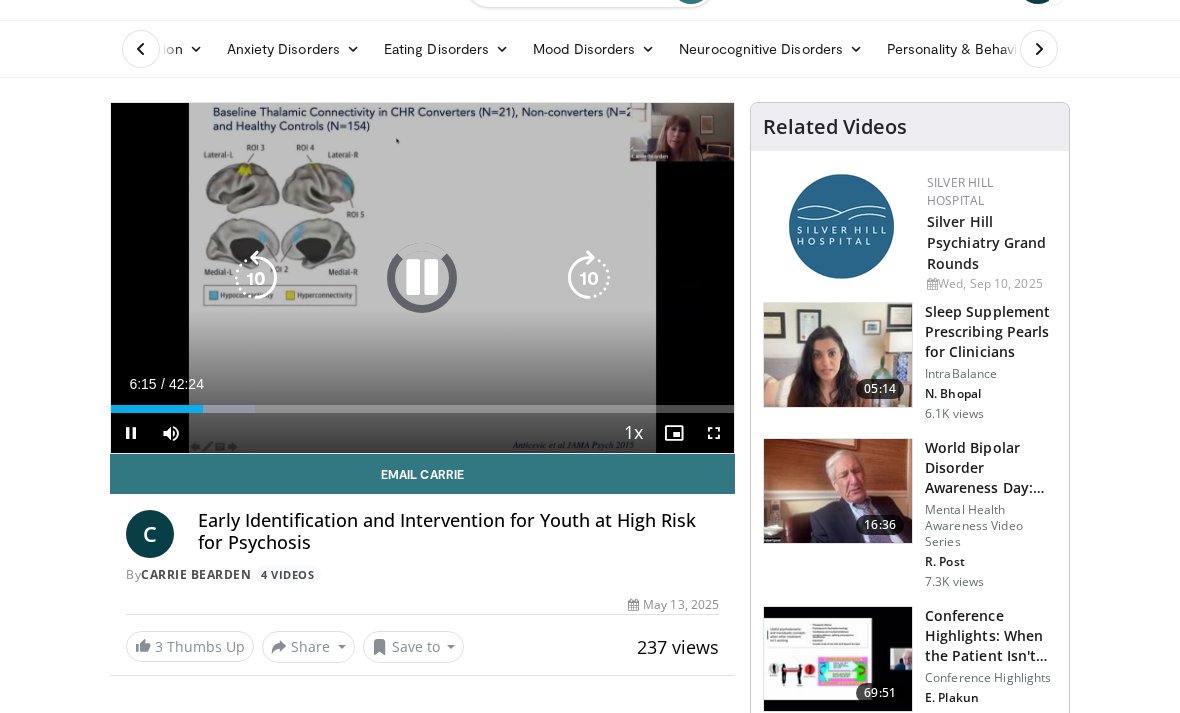click on "Loaded :  23.19%" at bounding box center [422, 403] 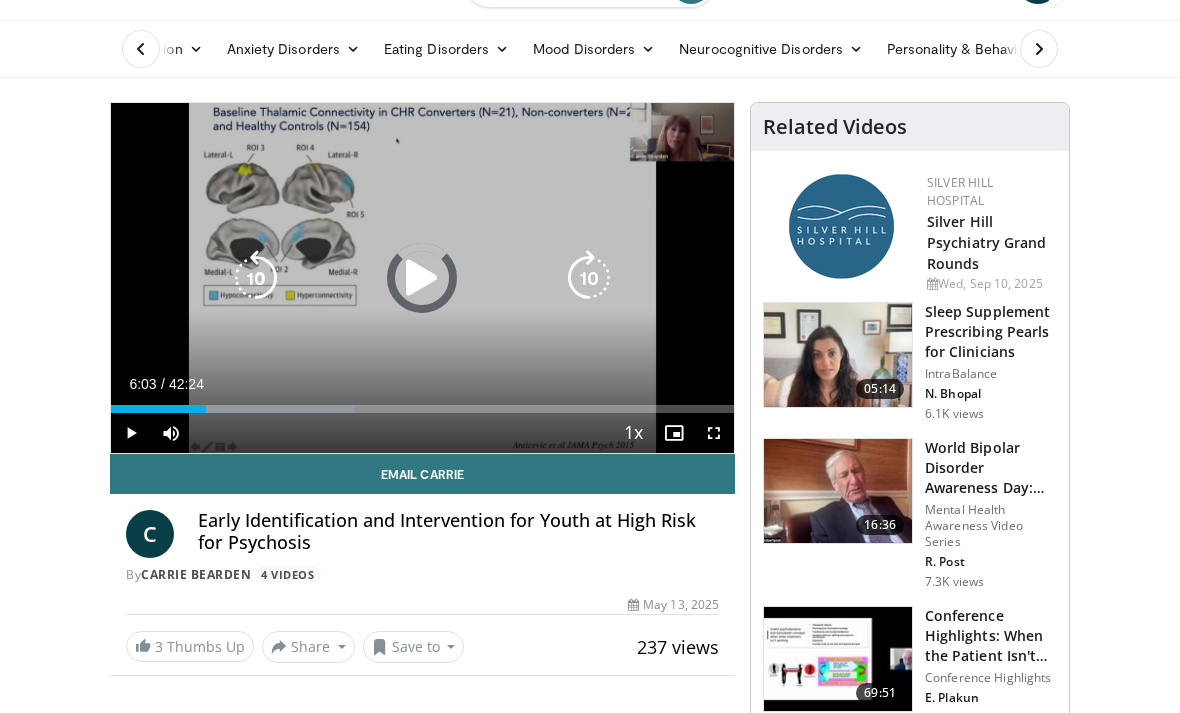 click at bounding box center (276, 409) 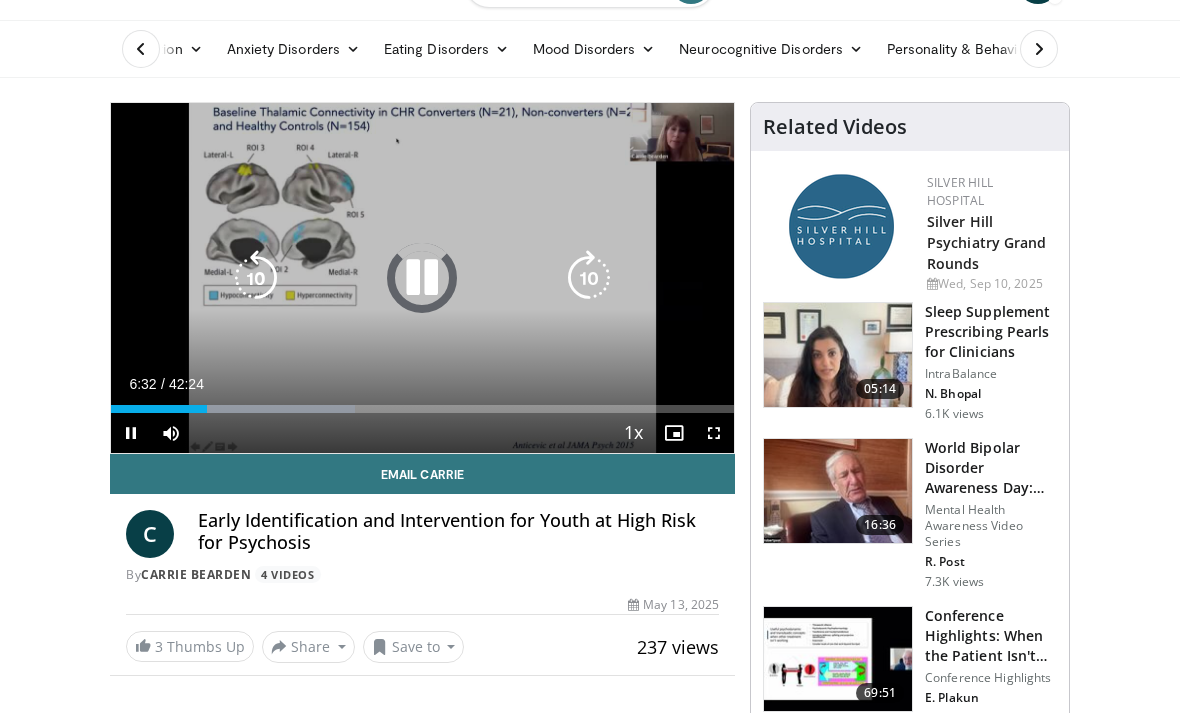click at bounding box center (276, 409) 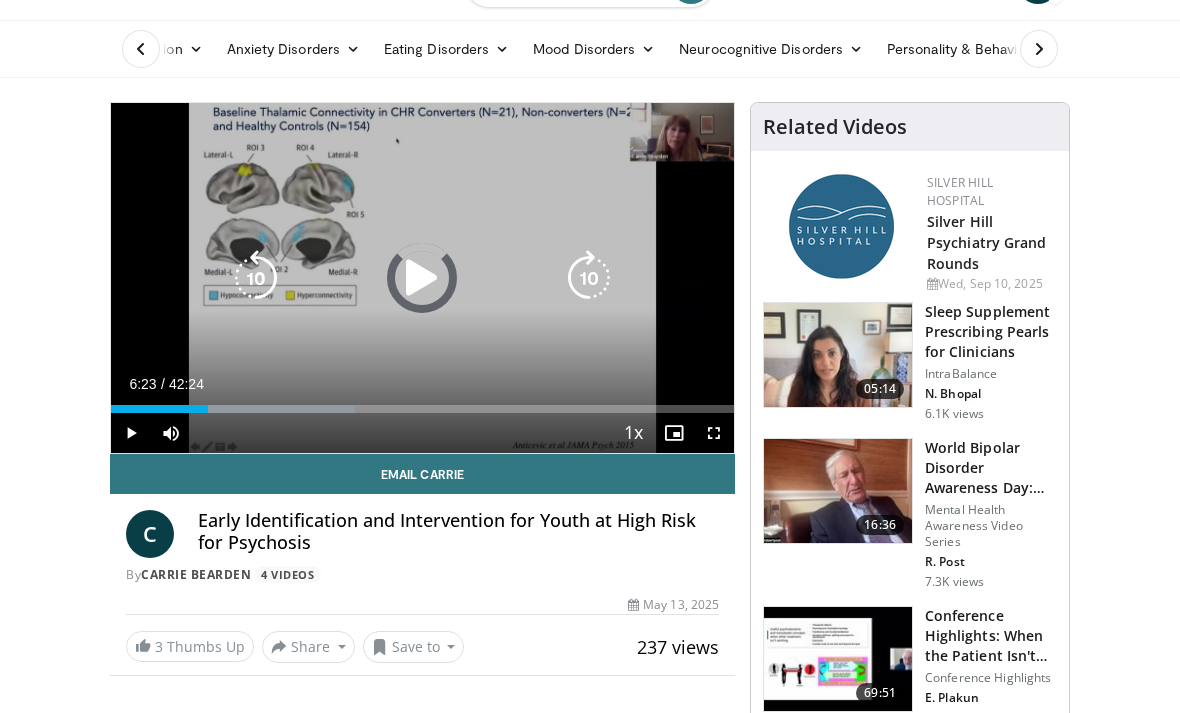 click at bounding box center [159, 409] 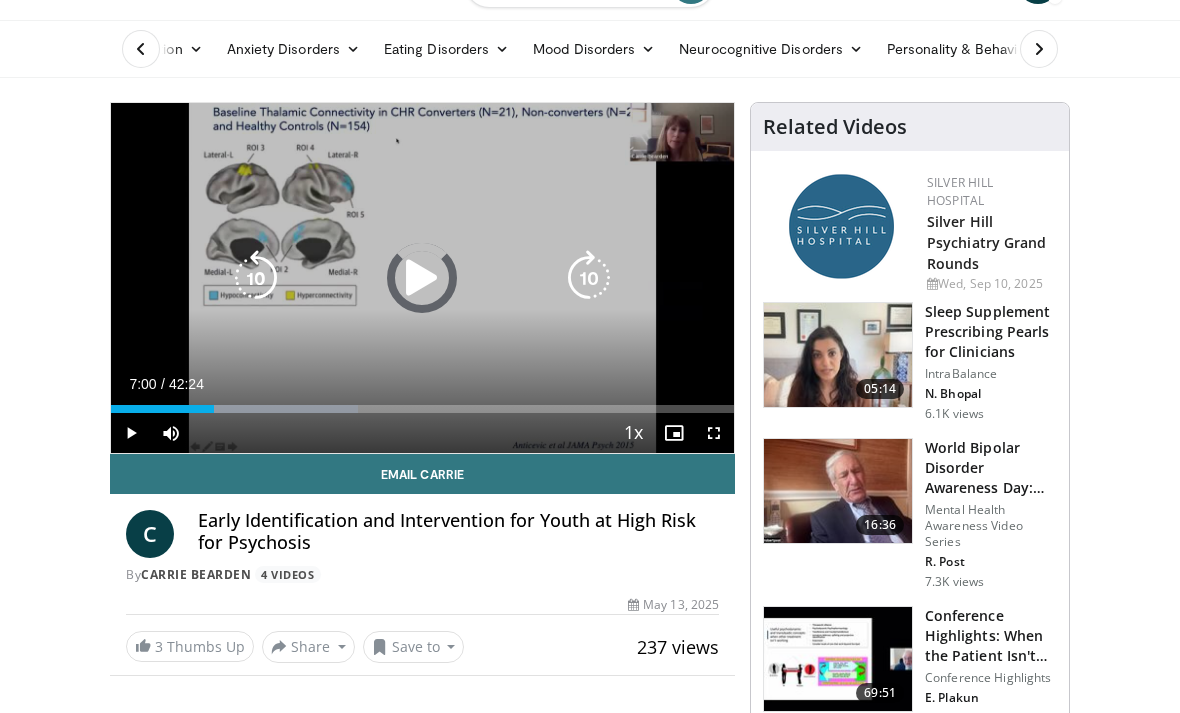 click at bounding box center [279, 409] 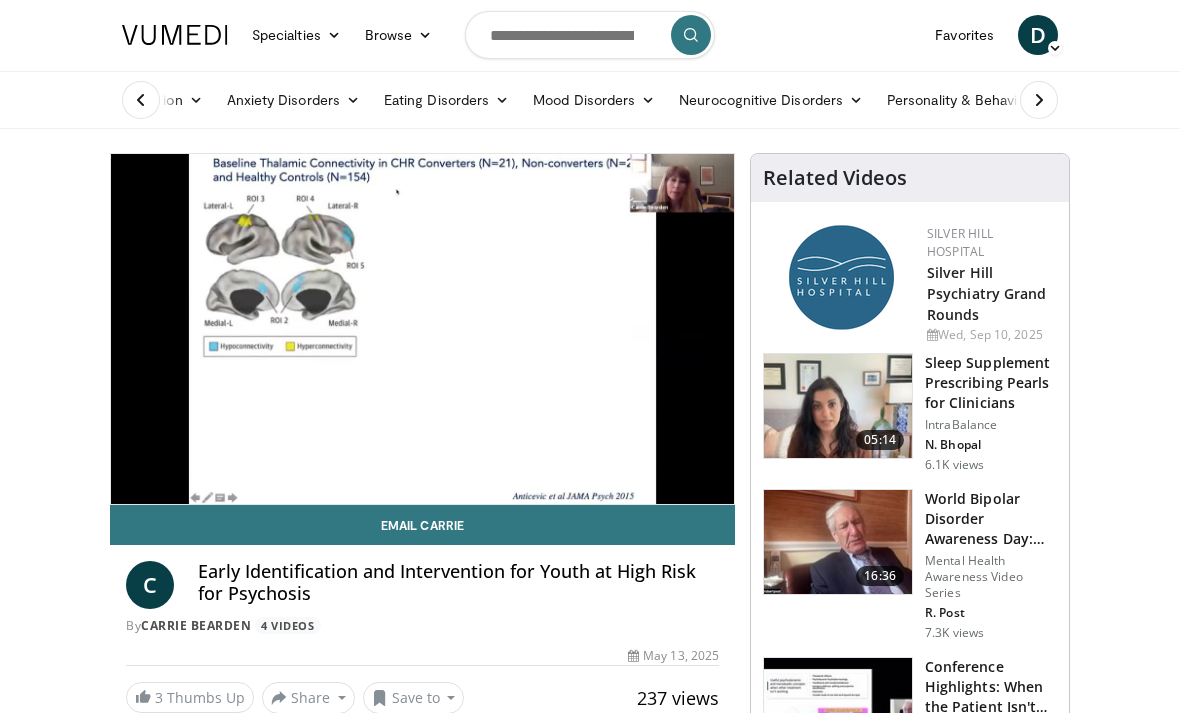 scroll, scrollTop: 0, scrollLeft: 0, axis: both 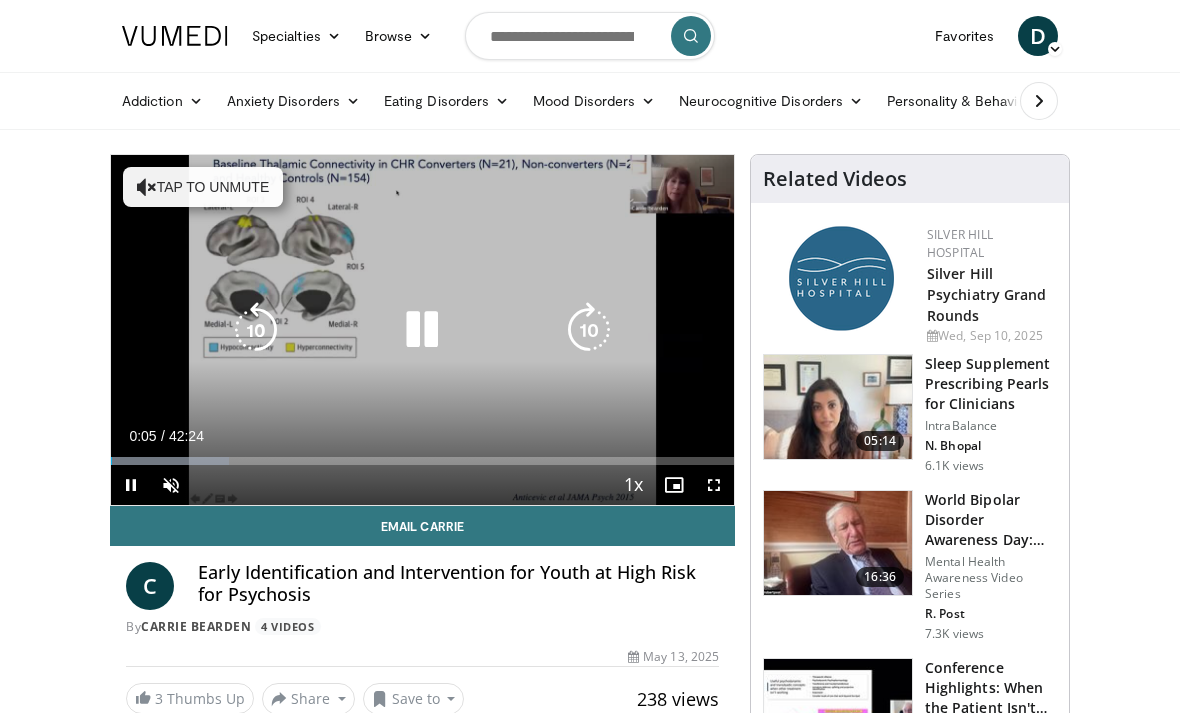 click on "Loaded :  18.87%" at bounding box center (422, 461) 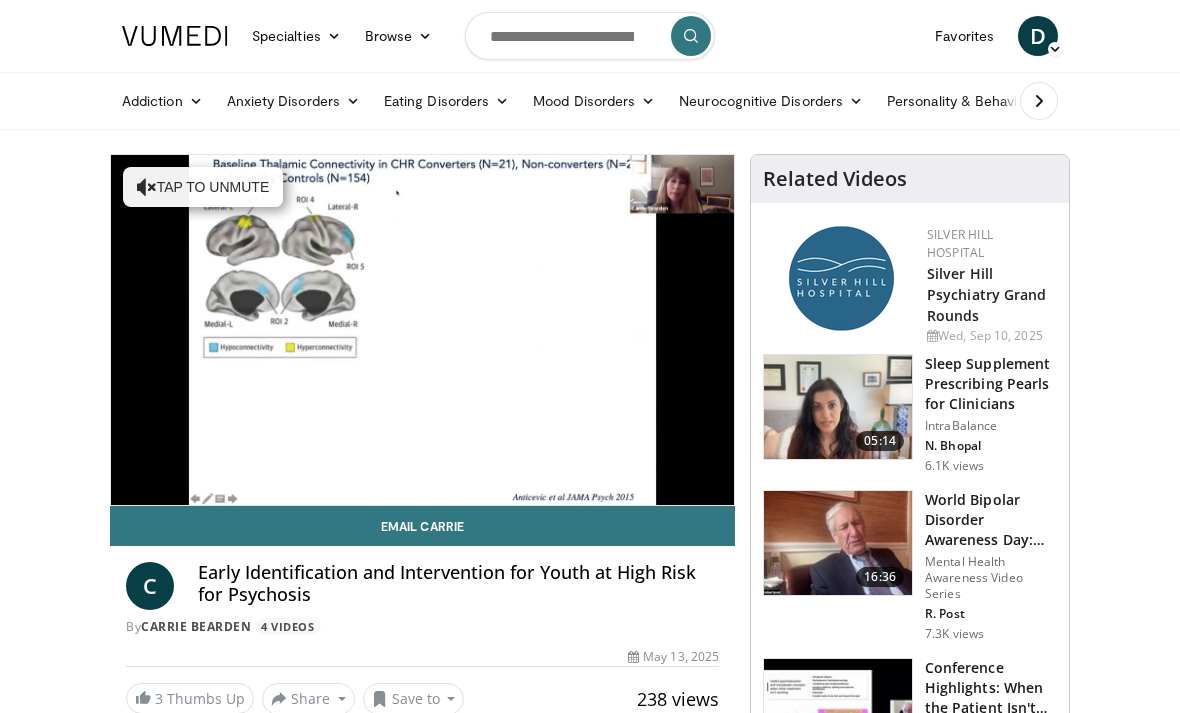click at bounding box center [207, 501] 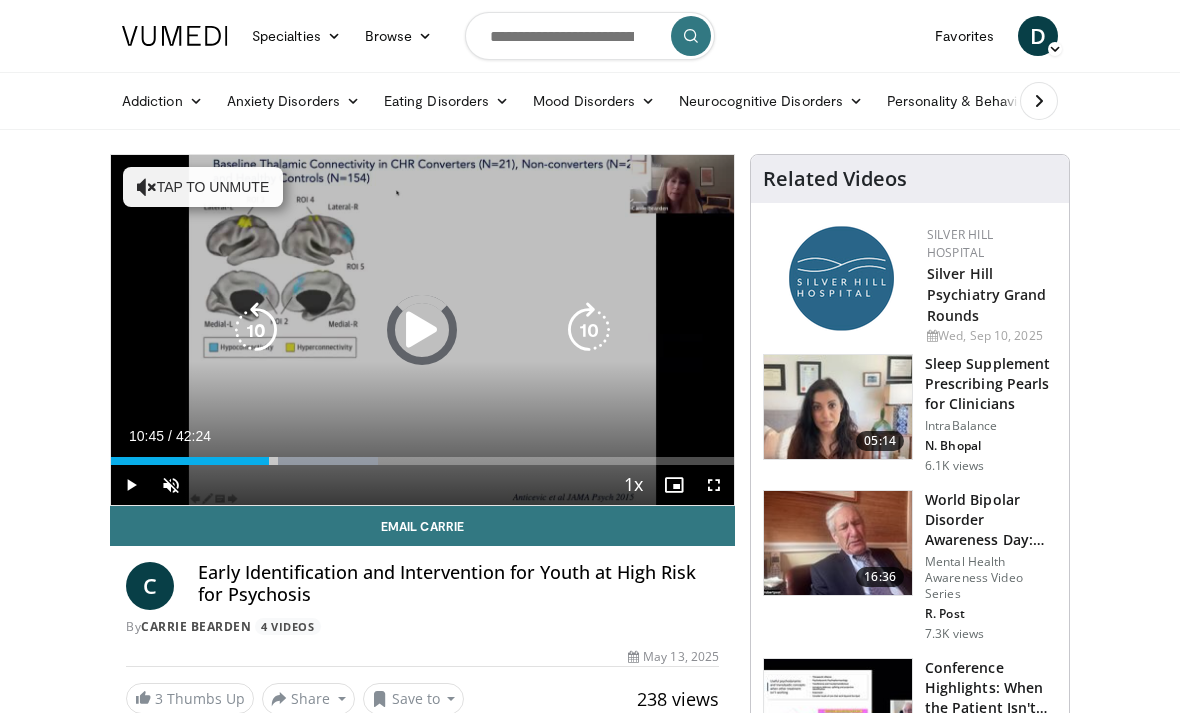 click on "Loaded :  42.84%" at bounding box center [244, 461] 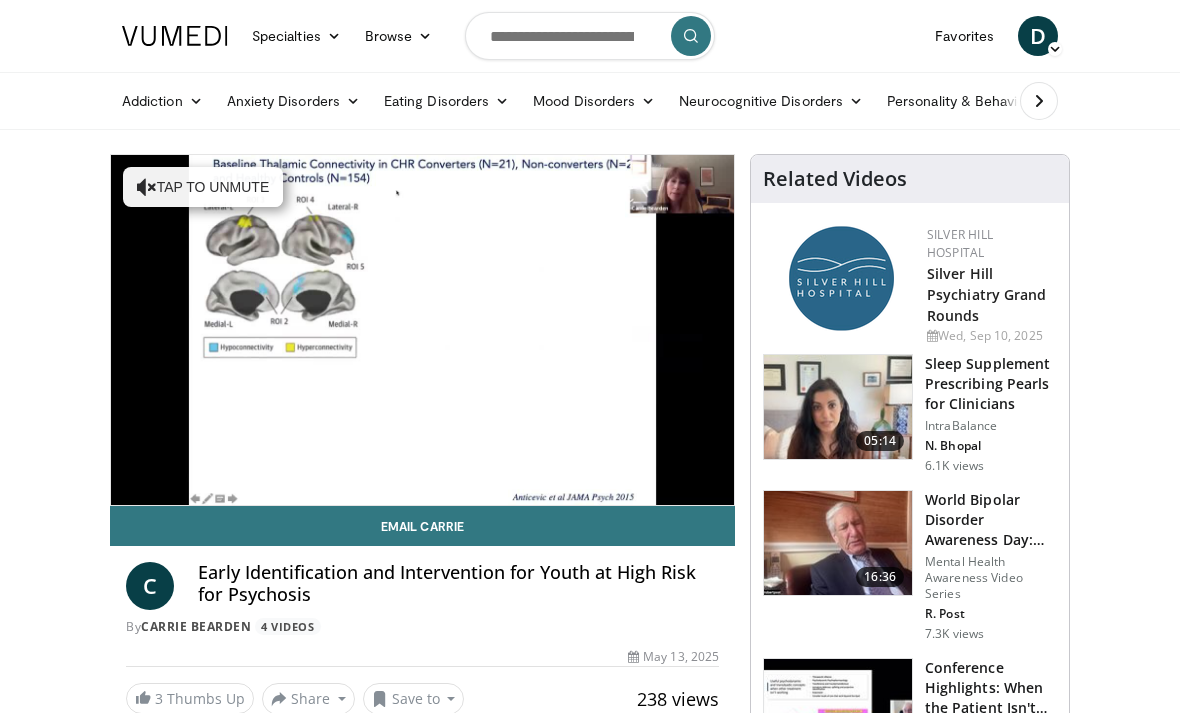 click at bounding box center [422, 330] 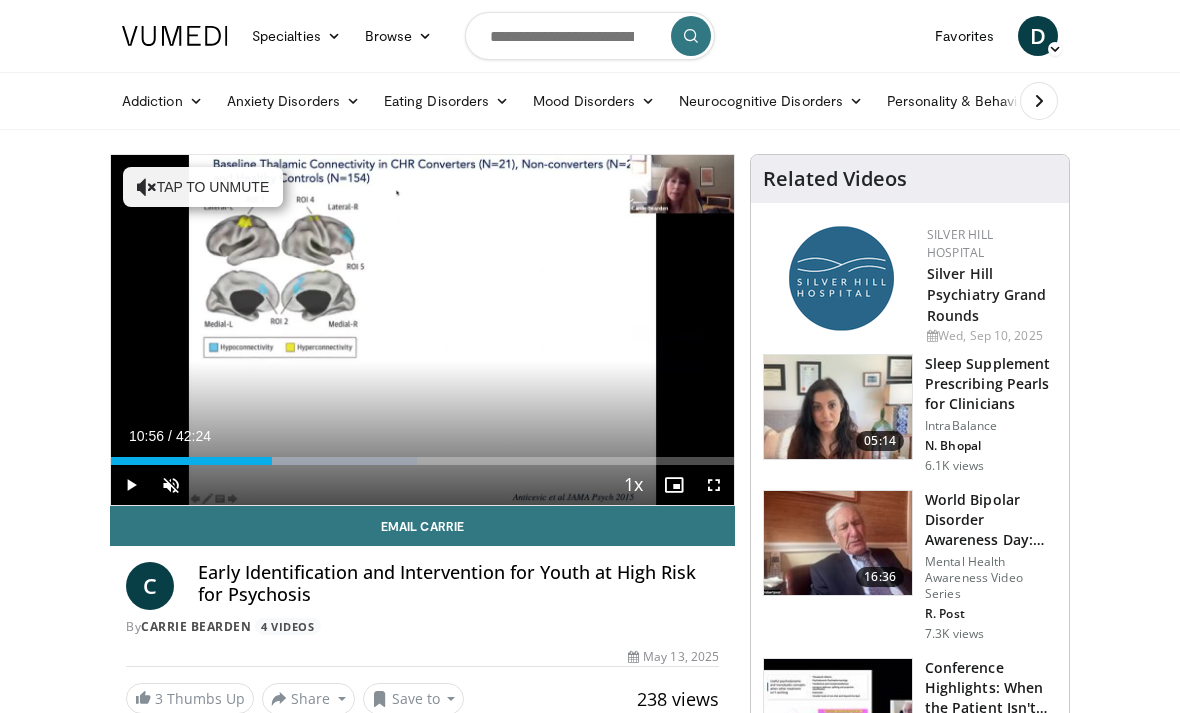 click on "Loaded :  49.13%" at bounding box center [264, 461] 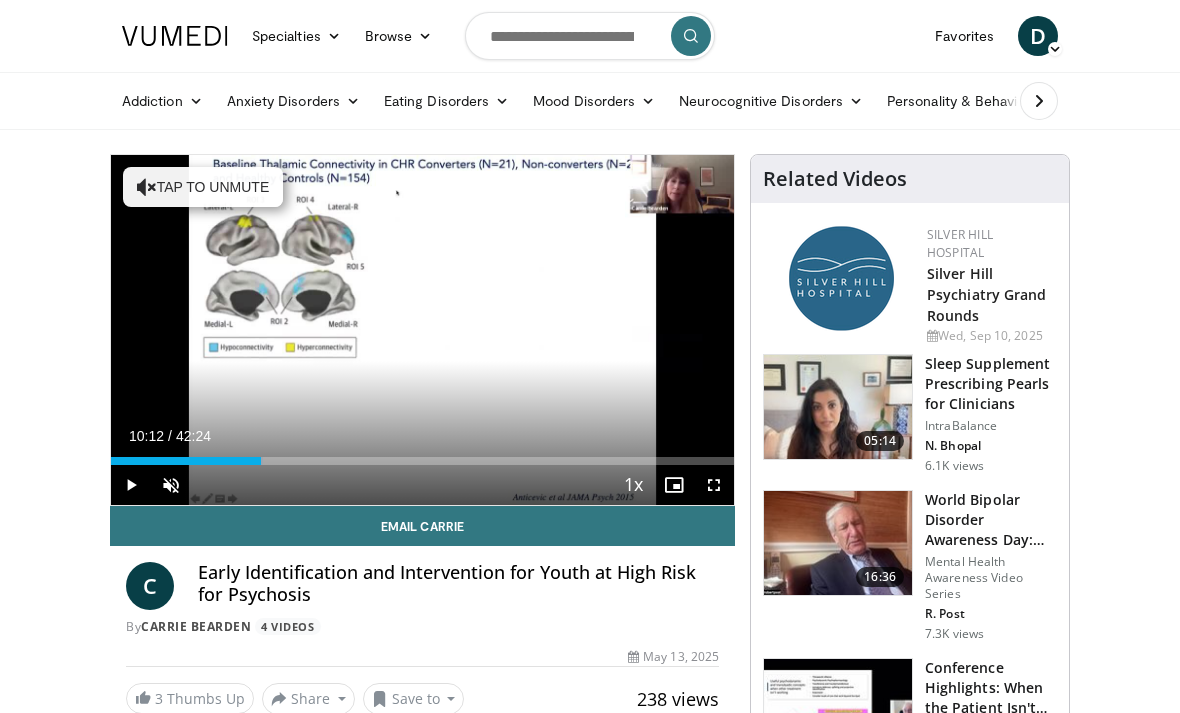 click at bounding box center [261, 461] 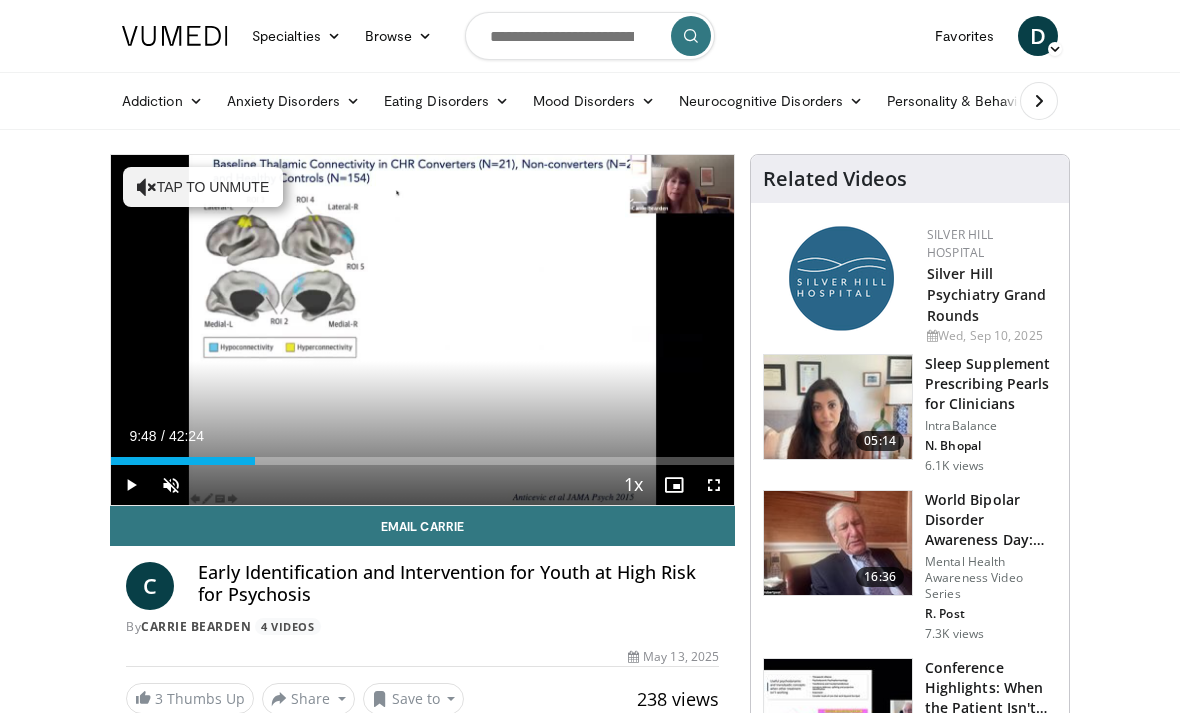 click at bounding box center (183, 461) 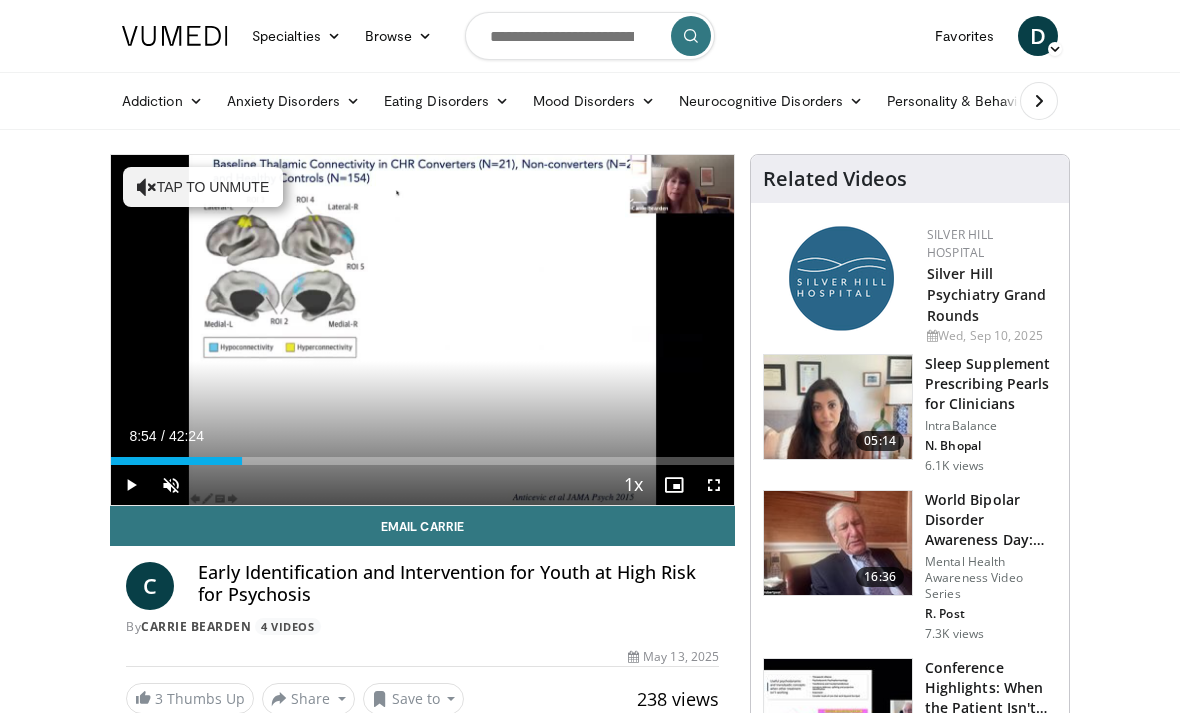 click at bounding box center [176, 461] 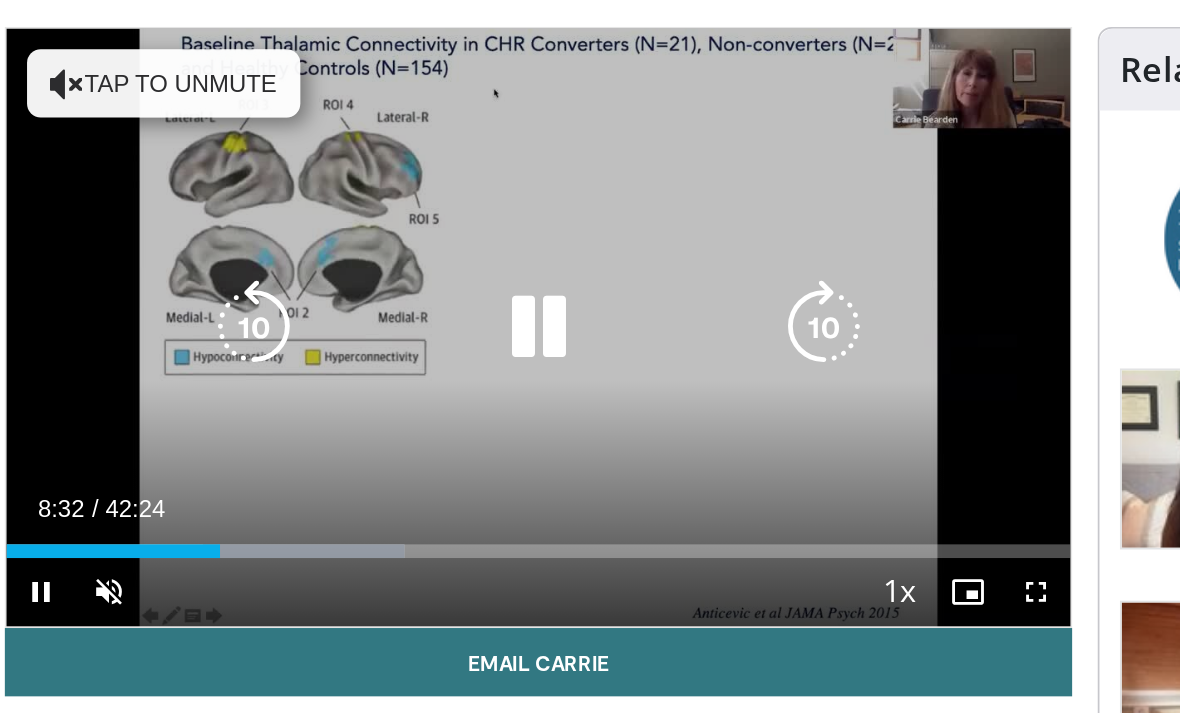 click at bounding box center [173, 403] 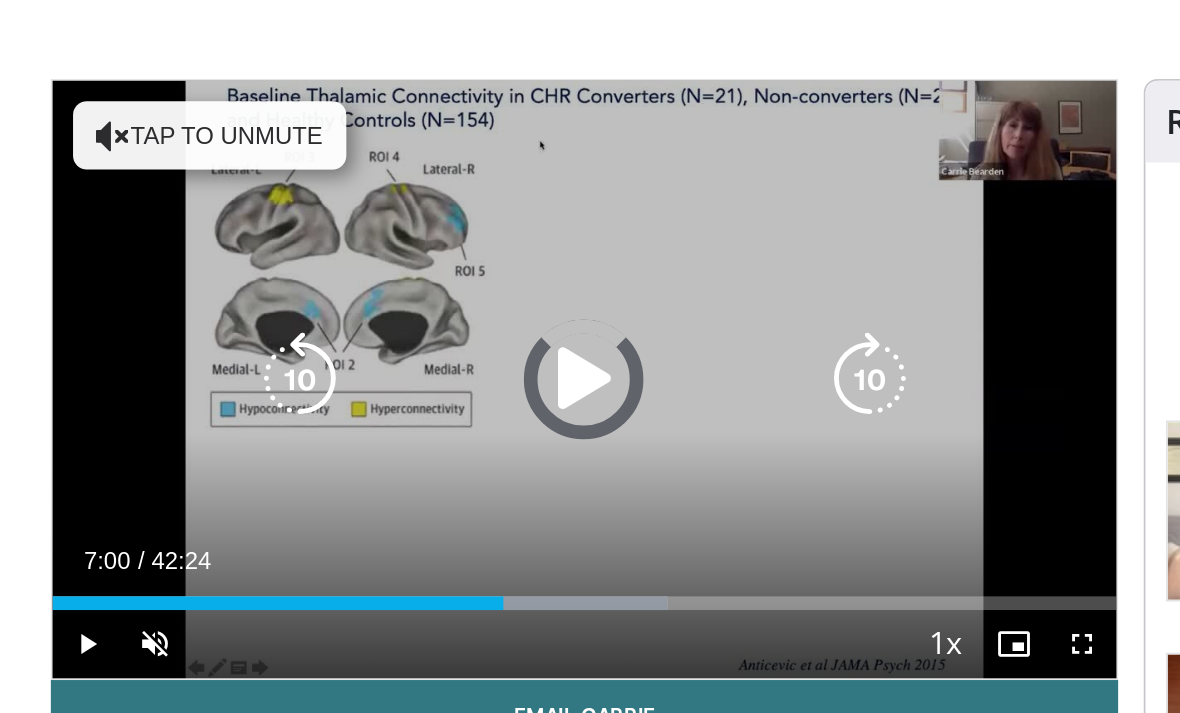 click on "Loaded :  57.78%" at bounding box center (422, 397) 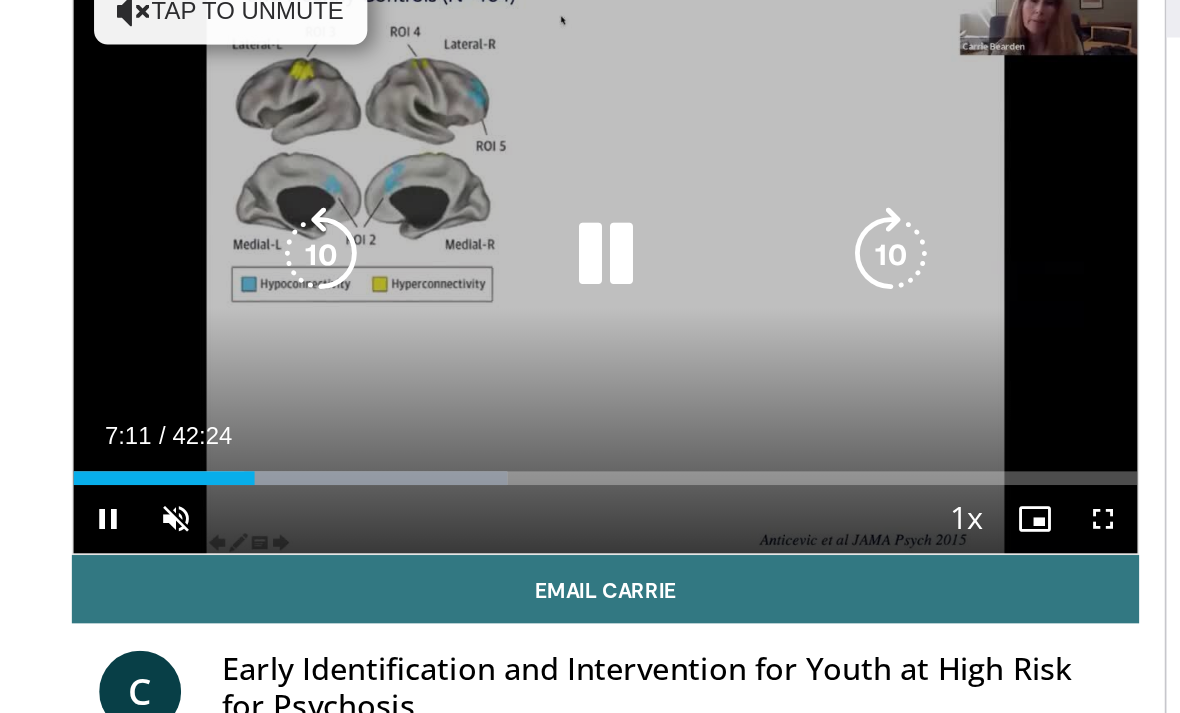 click at bounding box center [288, 403] 